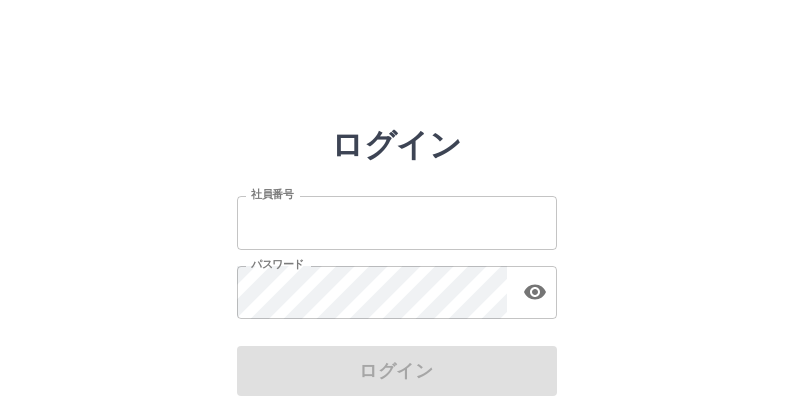 scroll, scrollTop: 0, scrollLeft: 0, axis: both 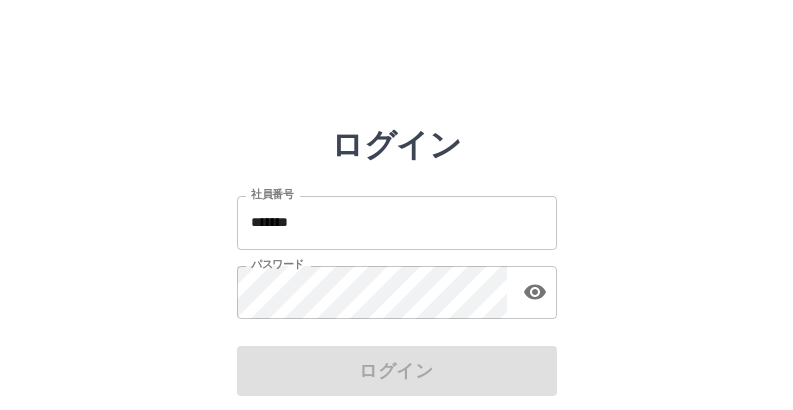 click on "ログイン" at bounding box center [397, 371] 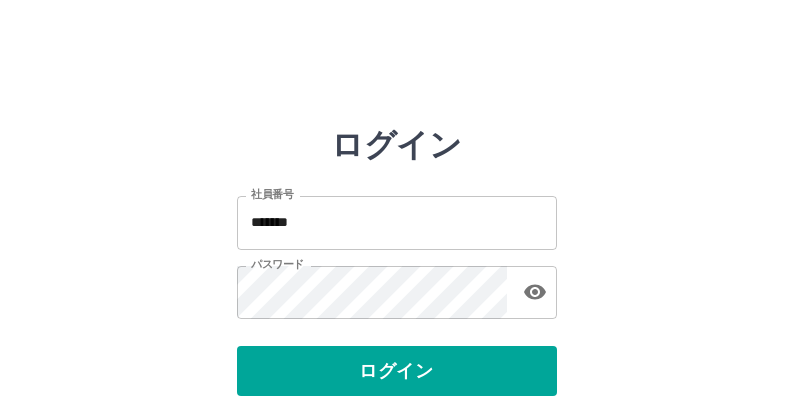 click on "ログイン" at bounding box center [397, 371] 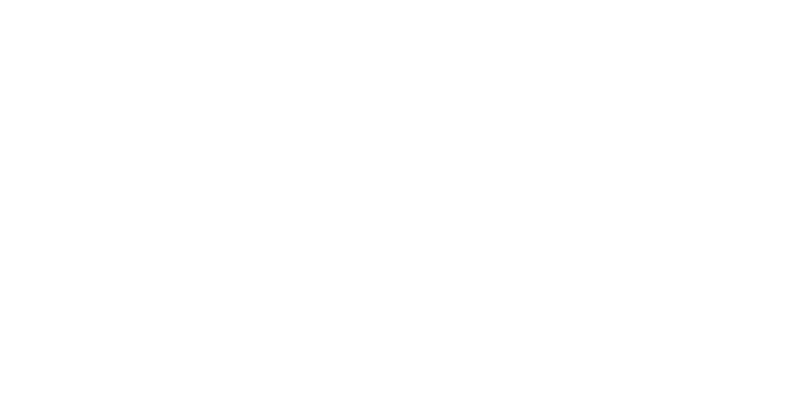 scroll, scrollTop: 0, scrollLeft: 0, axis: both 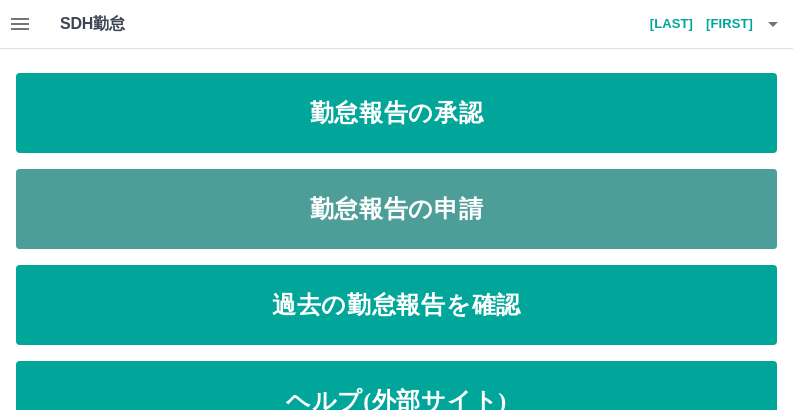 click on "勤怠報告の申請" at bounding box center (396, 209) 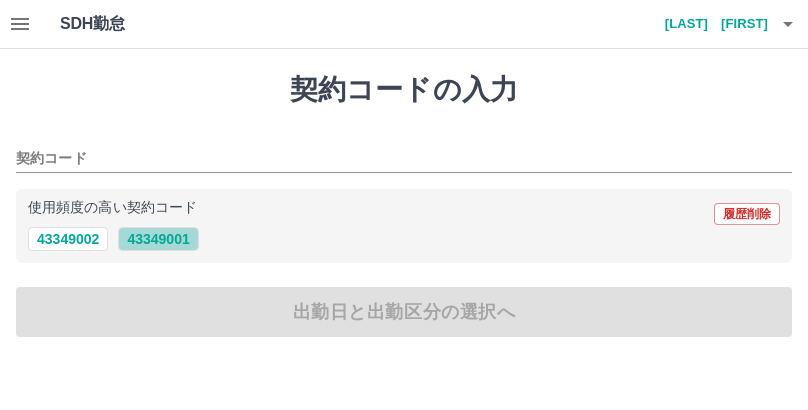 click on "43349001" at bounding box center (158, 239) 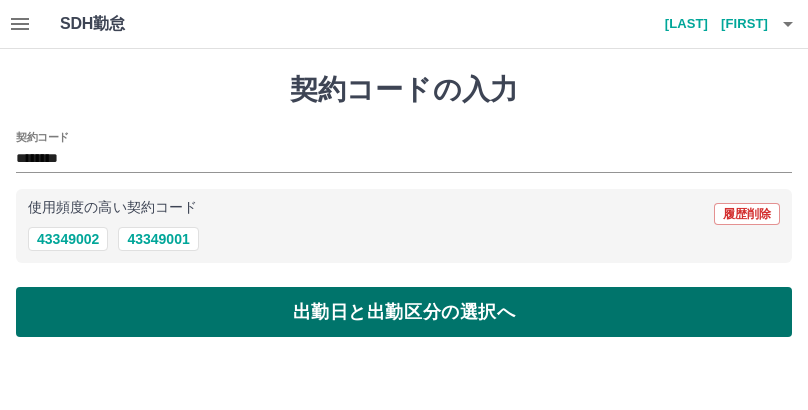 click on "出勤日と出勤区分の選択へ" at bounding box center [404, 312] 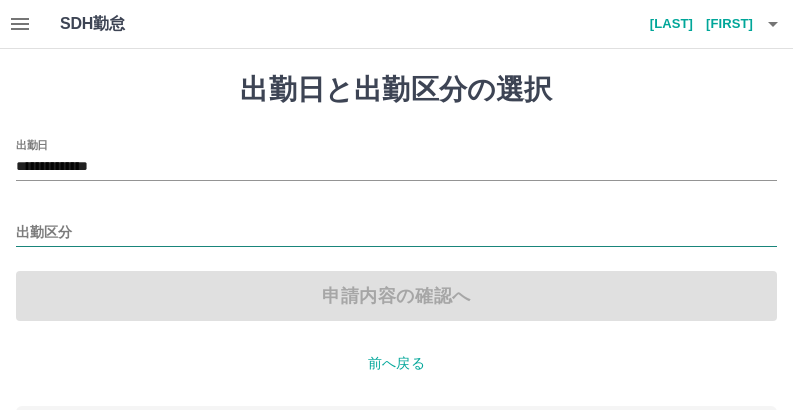 click on "出勤区分" at bounding box center [396, 233] 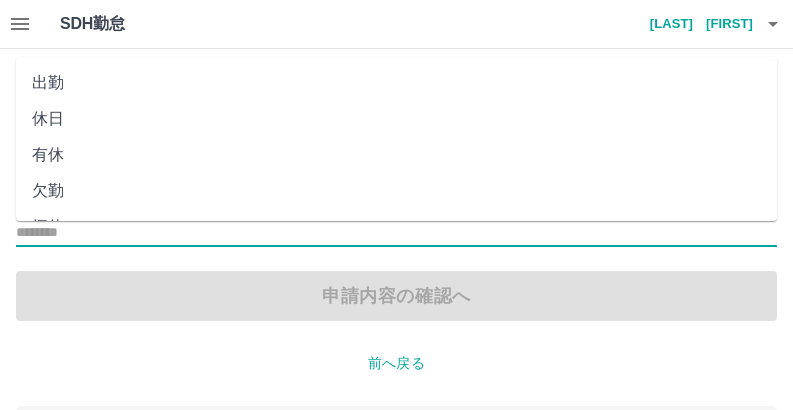 click on "出勤" at bounding box center (396, 83) 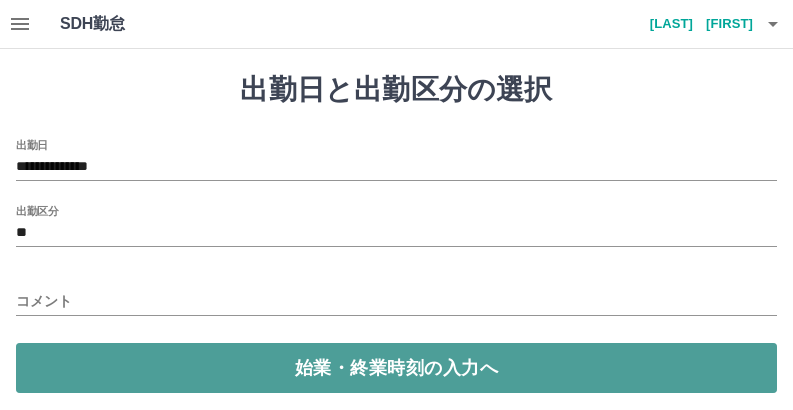 click on "始業・終業時刻の入力へ" at bounding box center [396, 368] 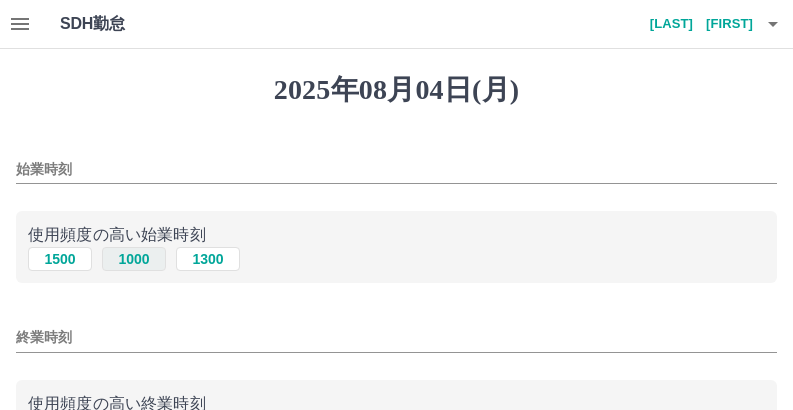 click on "1000" at bounding box center (134, 259) 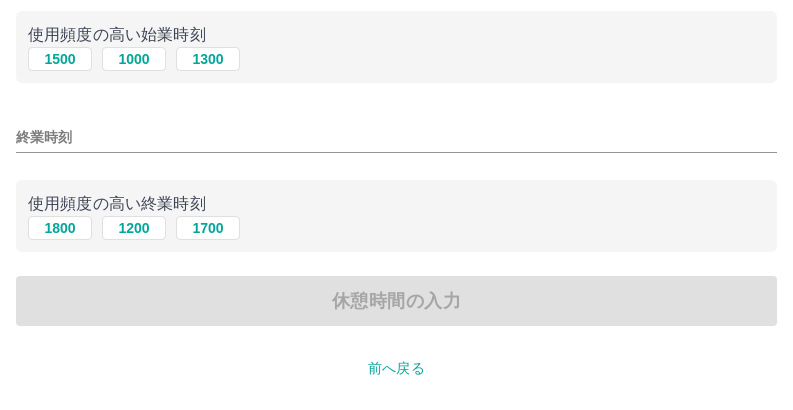 scroll, scrollTop: 300, scrollLeft: 0, axis: vertical 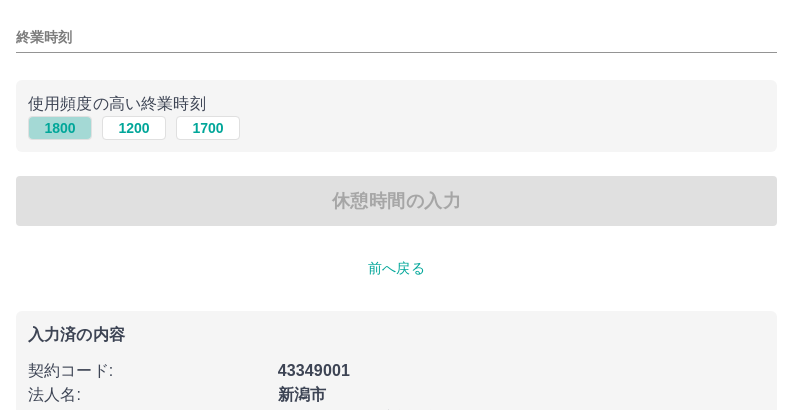 click on "1800" at bounding box center (60, 128) 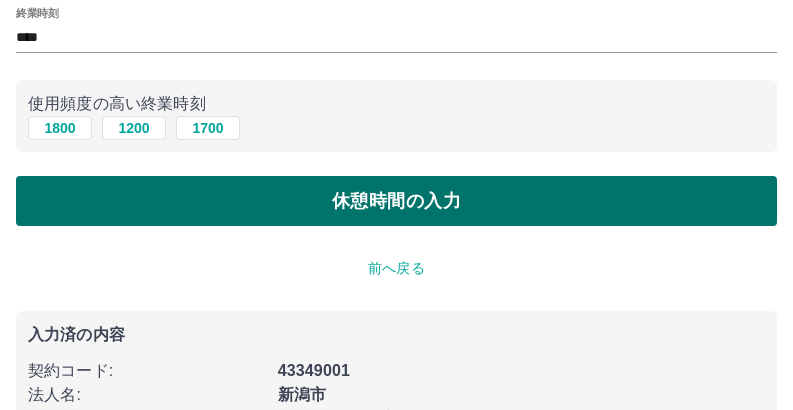 click on "休憩時間の入力" at bounding box center (396, 201) 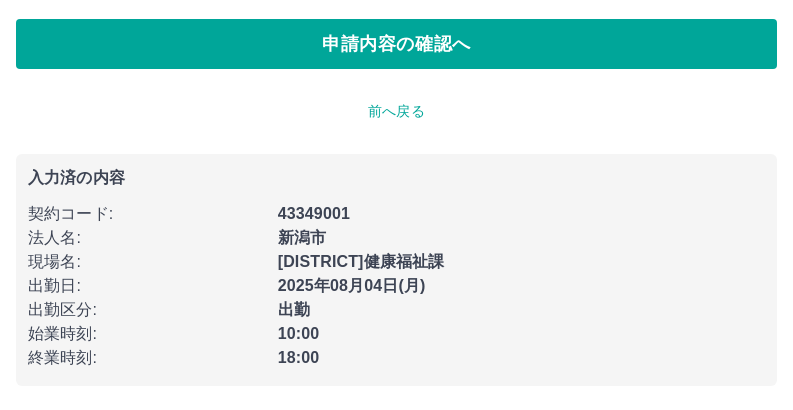 scroll, scrollTop: 0, scrollLeft: 0, axis: both 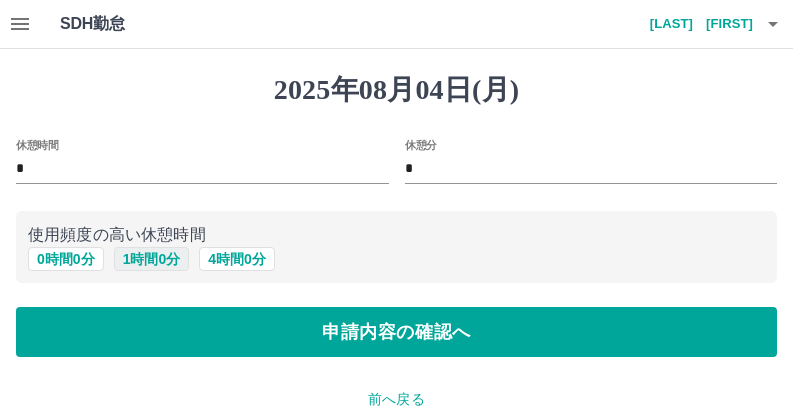 click on "1 時間 0 分" at bounding box center (152, 259) 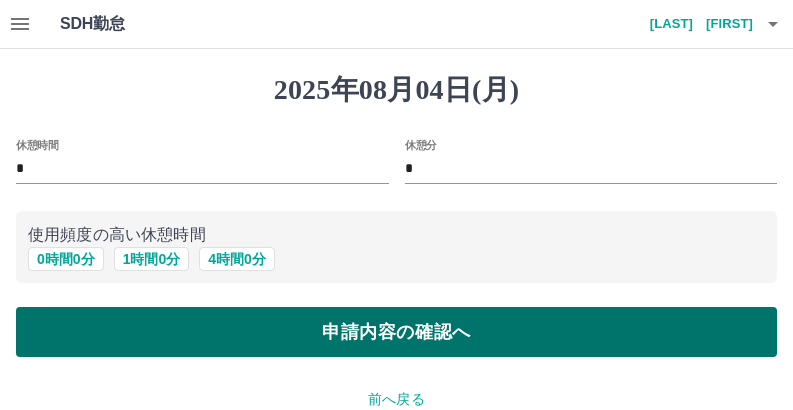 click on "申請内容の確認へ" at bounding box center [396, 332] 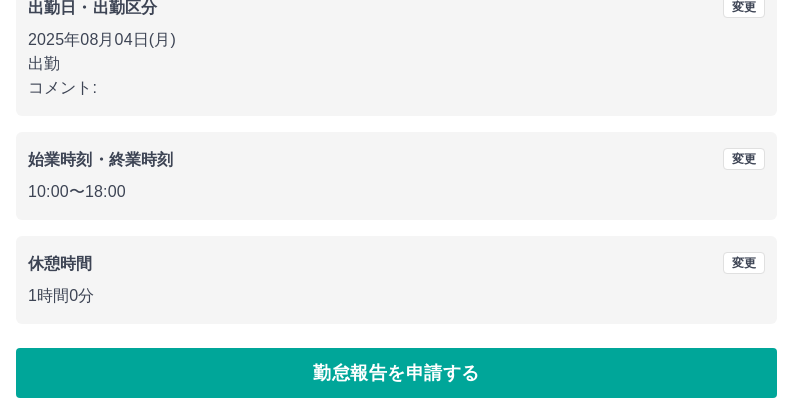 scroll, scrollTop: 339, scrollLeft: 0, axis: vertical 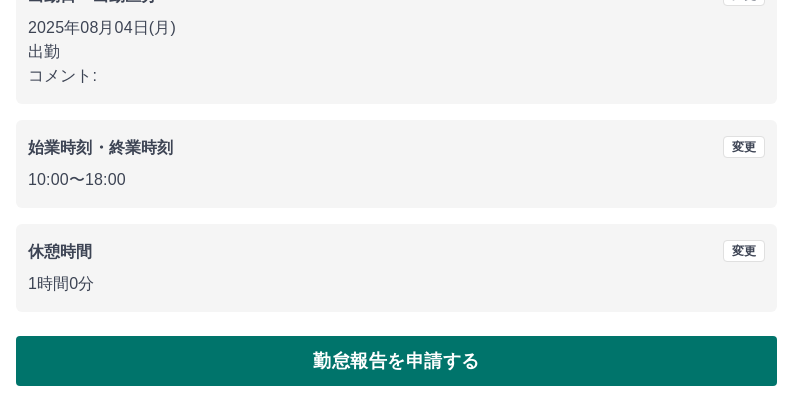 click on "勤怠報告を申請する" at bounding box center [396, 361] 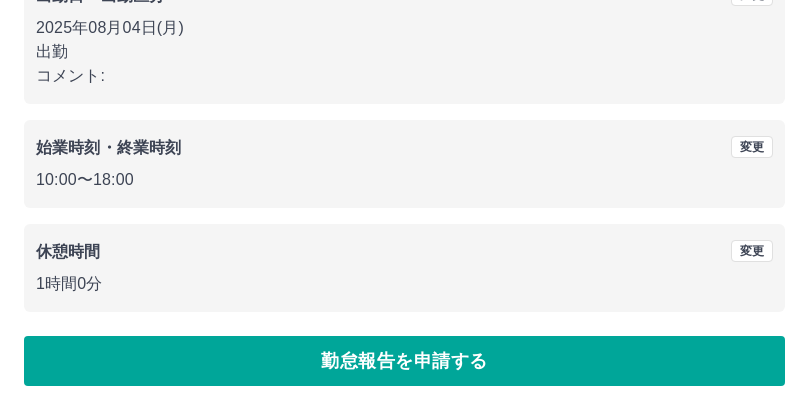 scroll, scrollTop: 0, scrollLeft: 0, axis: both 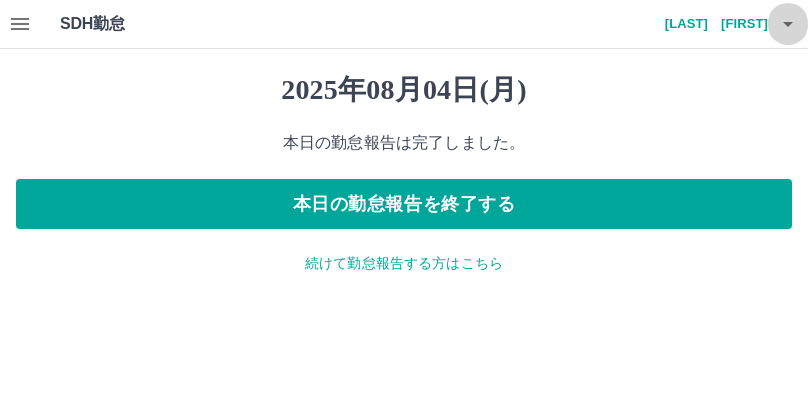 click 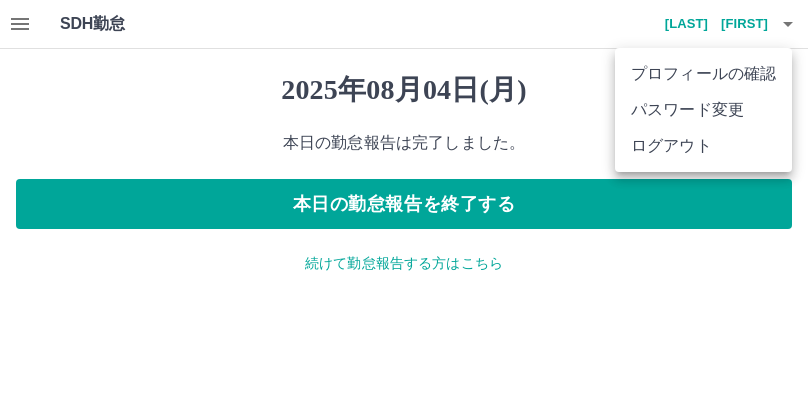 click at bounding box center [404, 205] 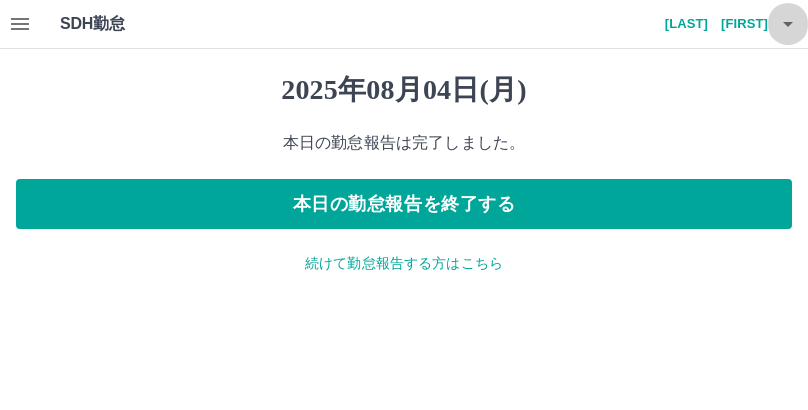 click 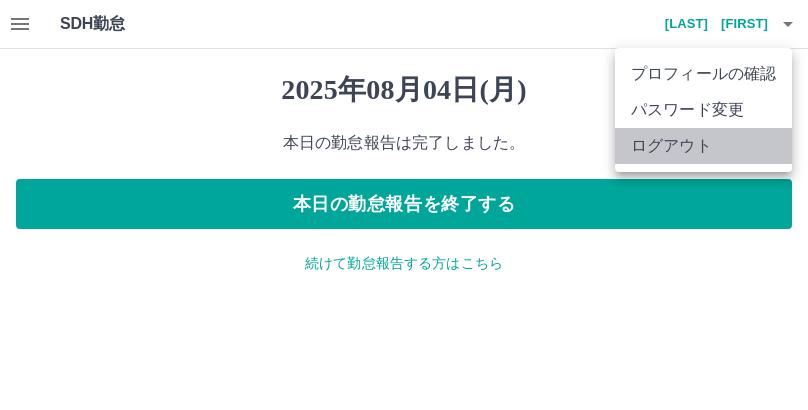 click on "ログアウト" at bounding box center (703, 146) 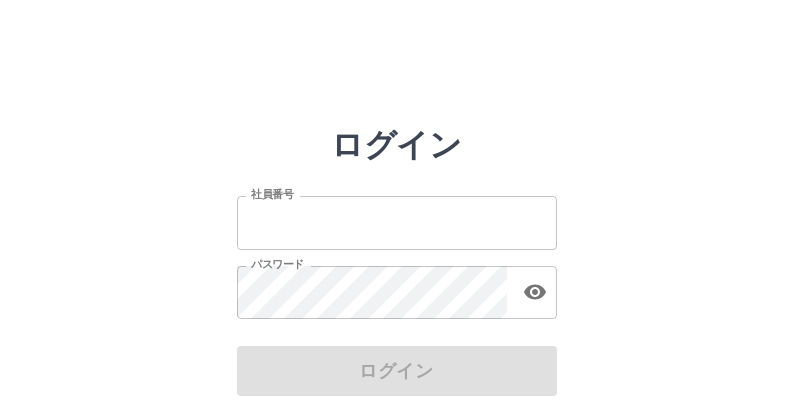 scroll, scrollTop: 0, scrollLeft: 0, axis: both 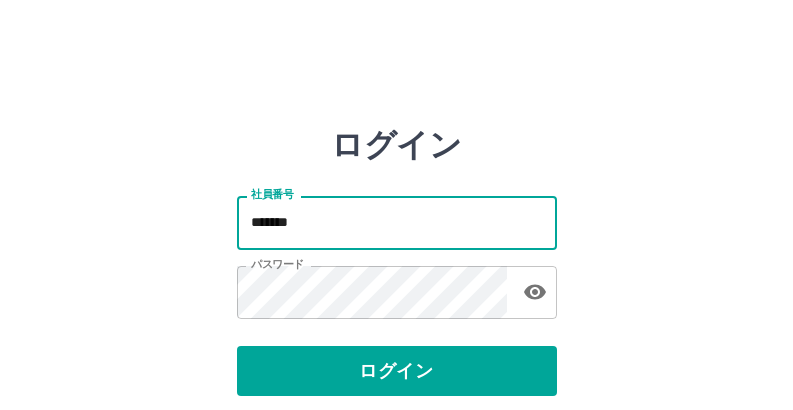 click on "*******" at bounding box center [397, 222] 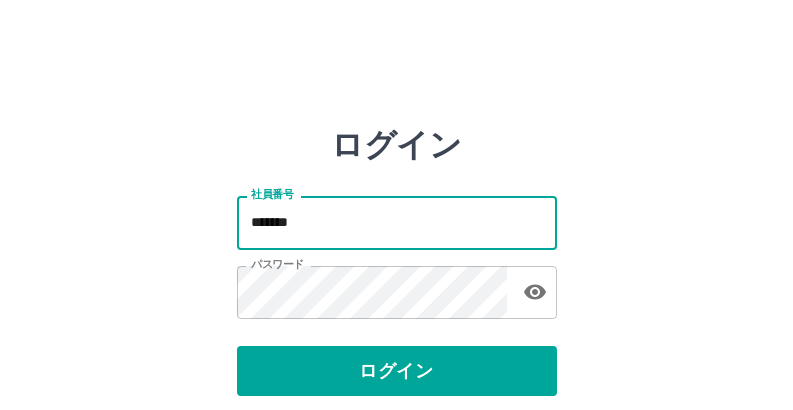 click on "*******" at bounding box center [397, 222] 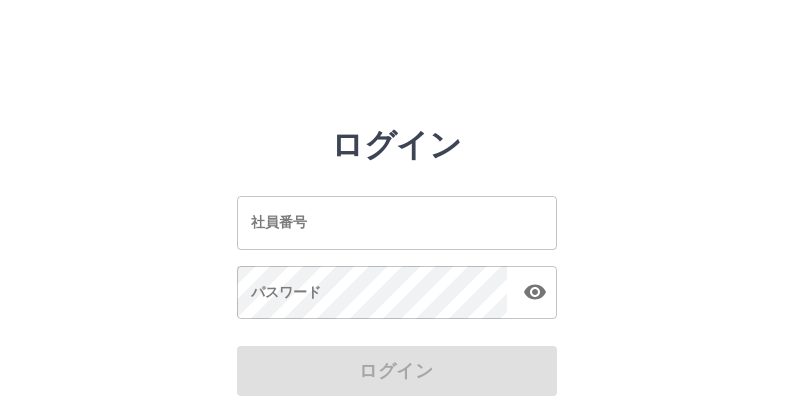 scroll, scrollTop: 0, scrollLeft: 0, axis: both 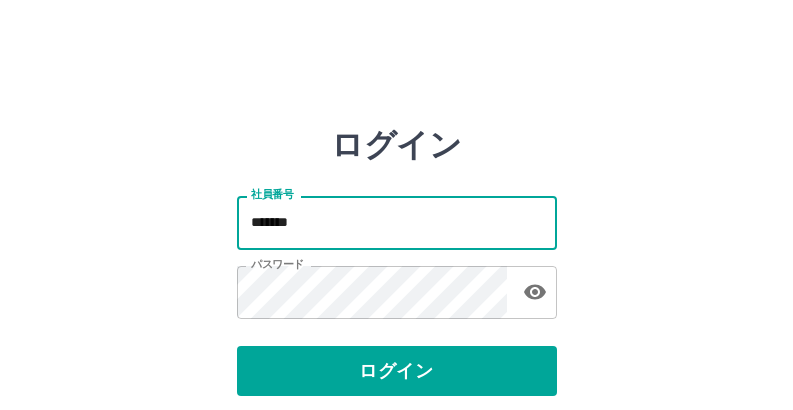 click on "*******" at bounding box center [397, 222] 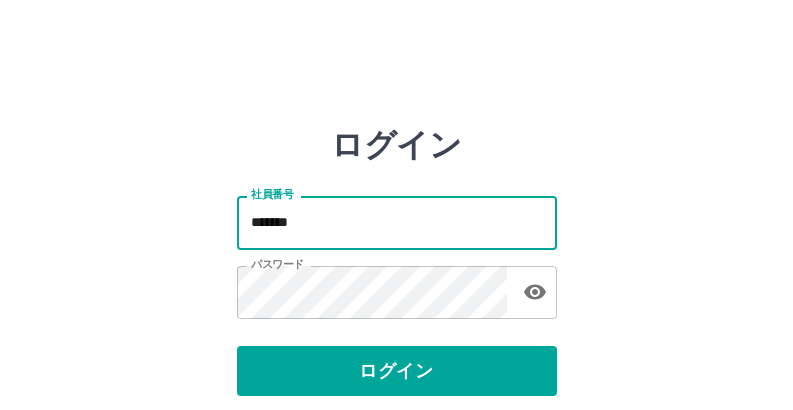 type on "*******" 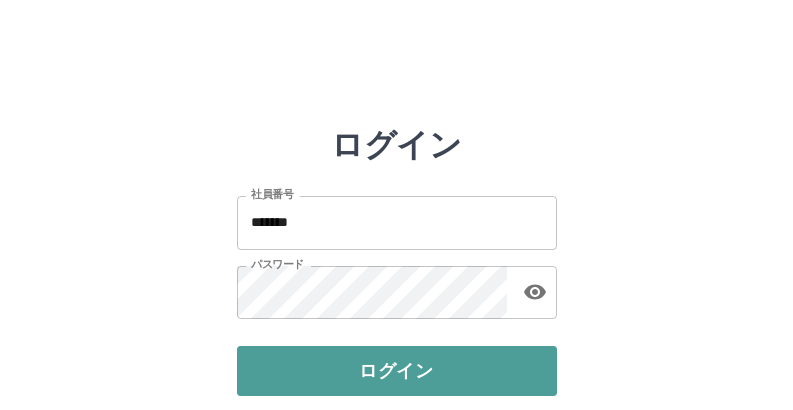 click on "ログイン" at bounding box center [397, 371] 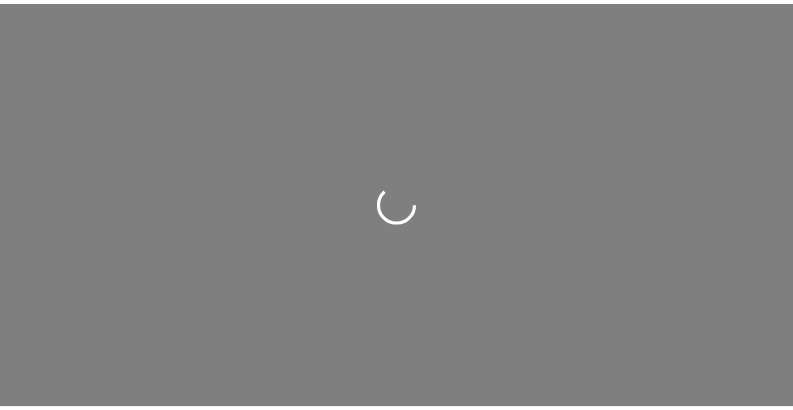 scroll, scrollTop: 0, scrollLeft: 0, axis: both 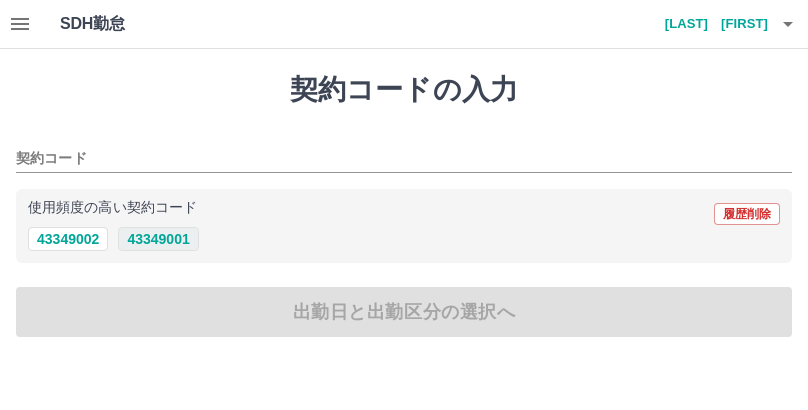 click on "43349001" at bounding box center (158, 239) 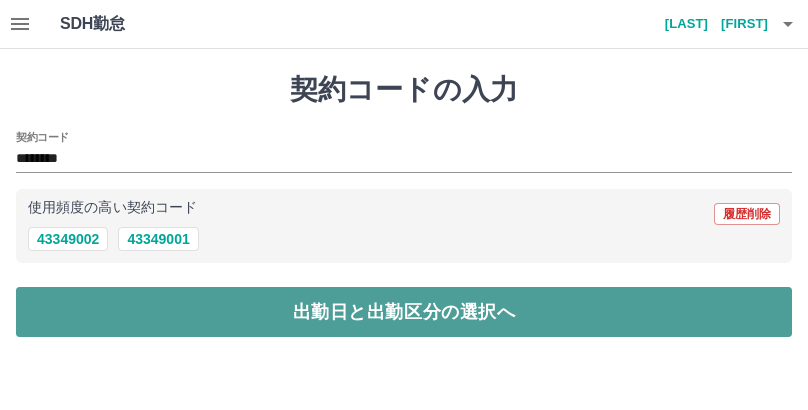 click on "出勤日と出勤区分の選択へ" at bounding box center [404, 312] 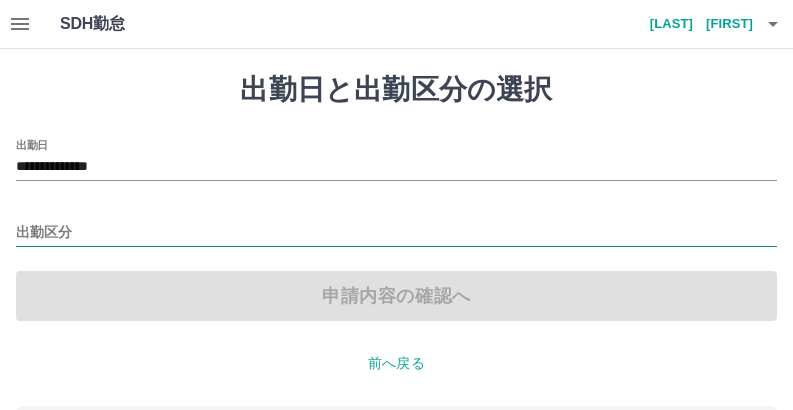 click on "出勤区分" at bounding box center [396, 233] 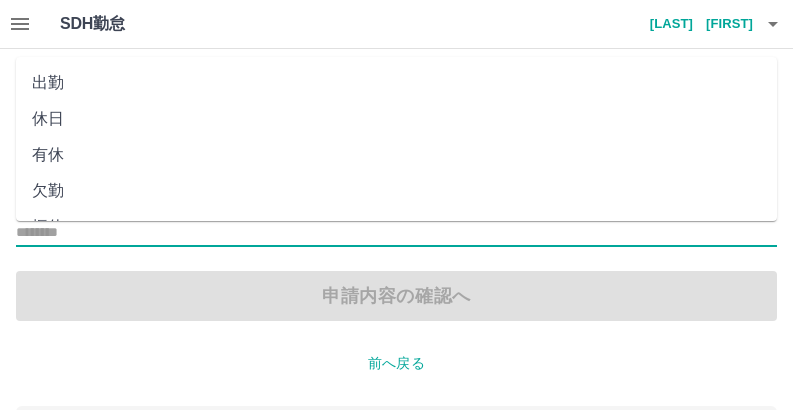click on "出勤" at bounding box center [396, 83] 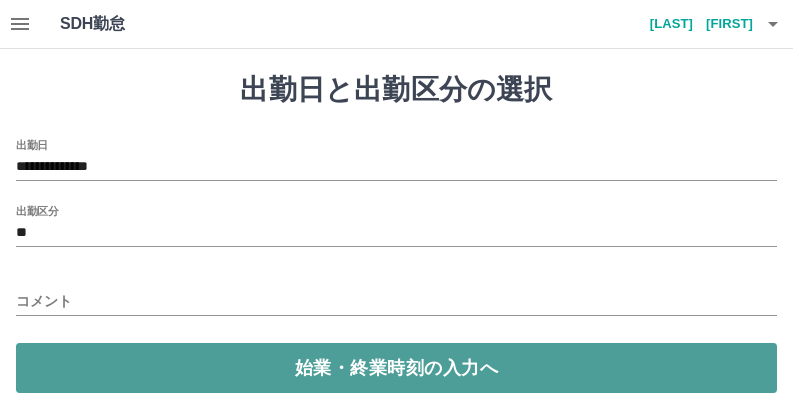 click on "始業・終業時刻の入力へ" at bounding box center [396, 368] 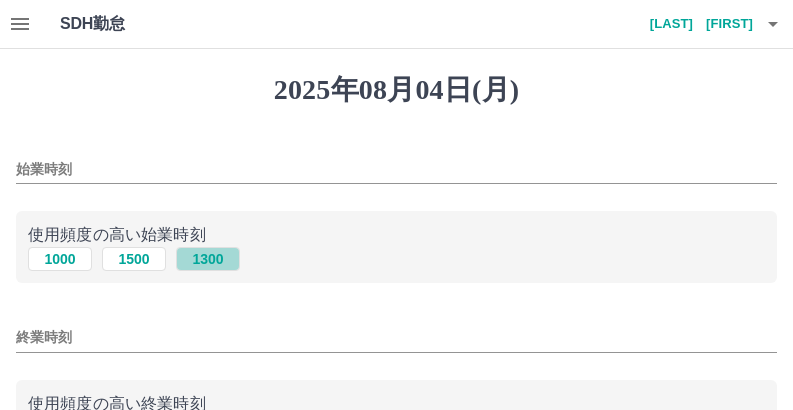 click on "1300" at bounding box center (208, 259) 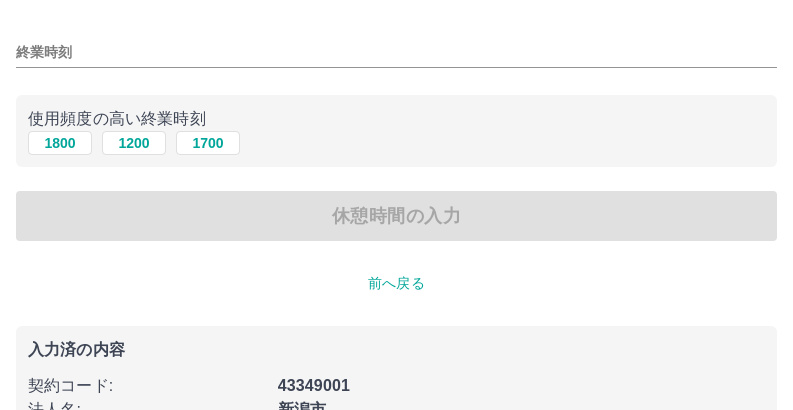 scroll, scrollTop: 300, scrollLeft: 0, axis: vertical 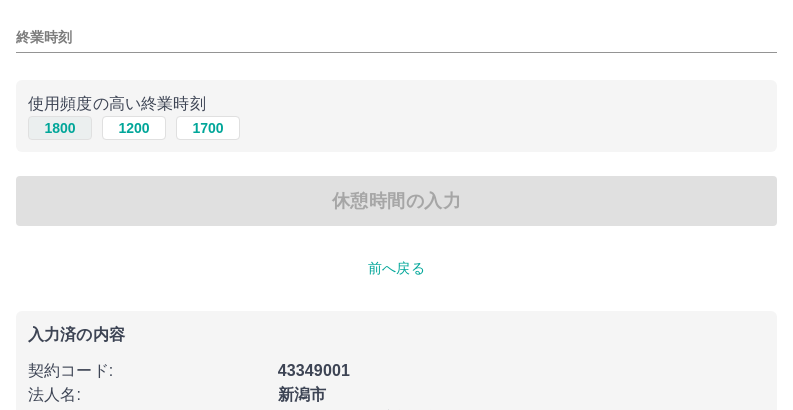 click on "1800" at bounding box center [60, 128] 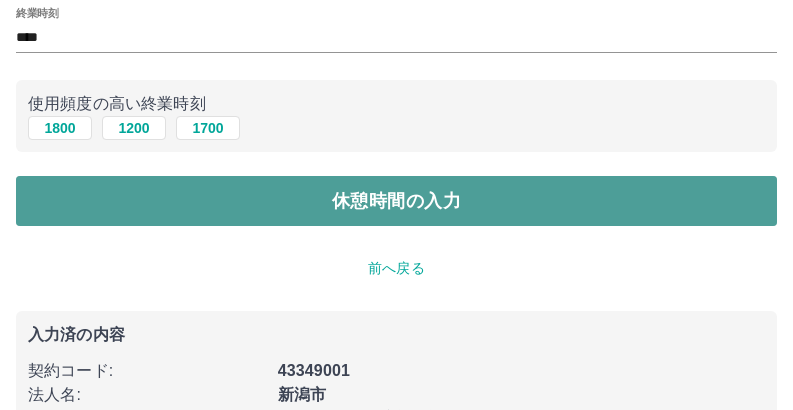 click on "休憩時間の入力" at bounding box center (396, 201) 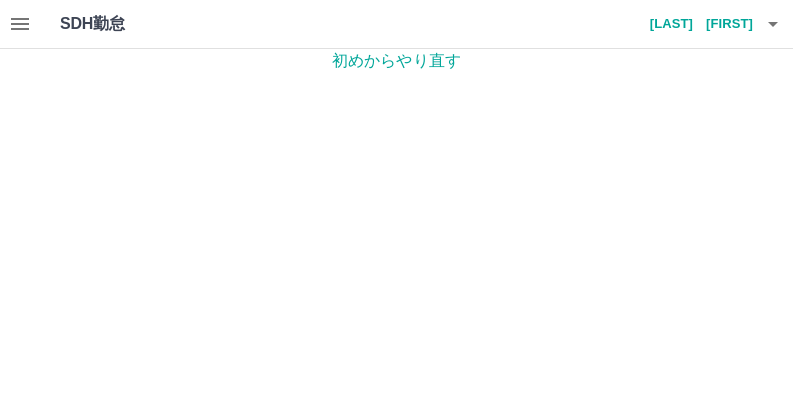 scroll, scrollTop: 0, scrollLeft: 0, axis: both 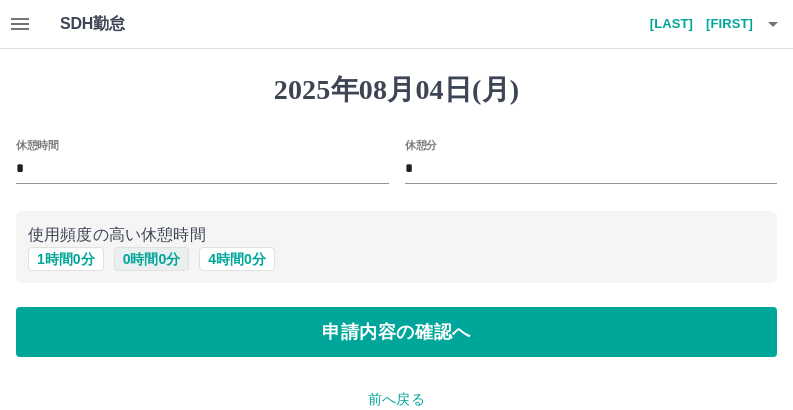 click on "0 時間 0 分" at bounding box center [152, 259] 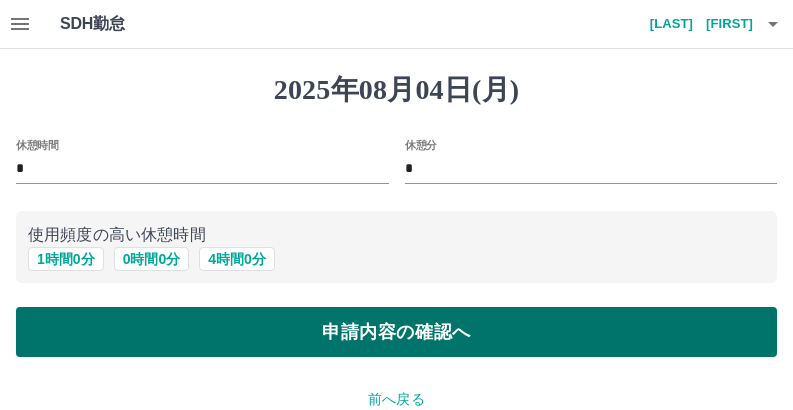 click on "申請内容の確認へ" at bounding box center (396, 332) 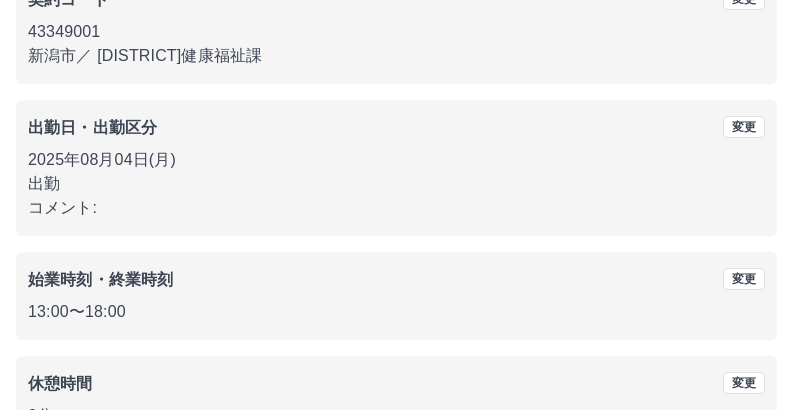scroll, scrollTop: 339, scrollLeft: 0, axis: vertical 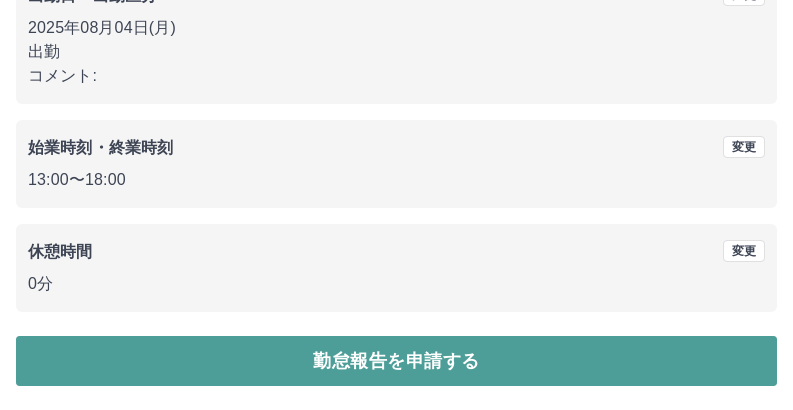 click on "勤怠報告を申請する" at bounding box center [396, 361] 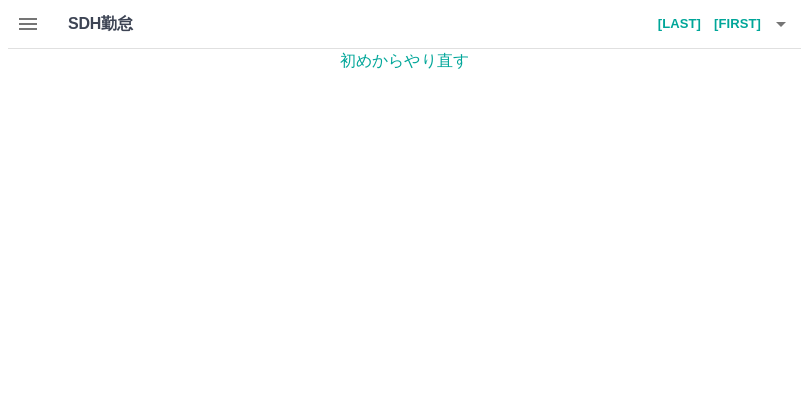 scroll, scrollTop: 0, scrollLeft: 0, axis: both 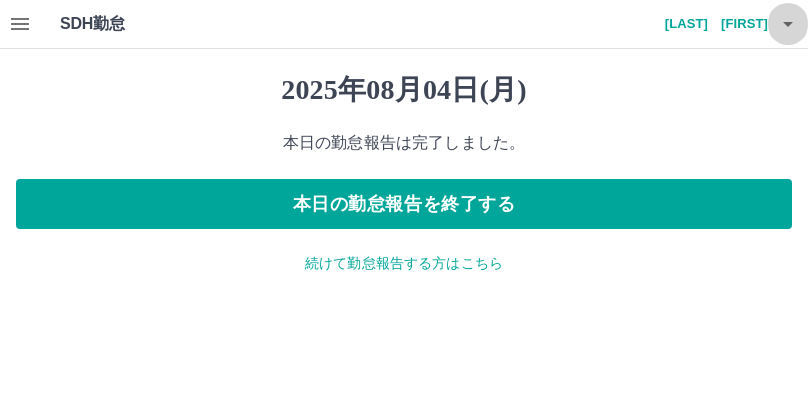 click 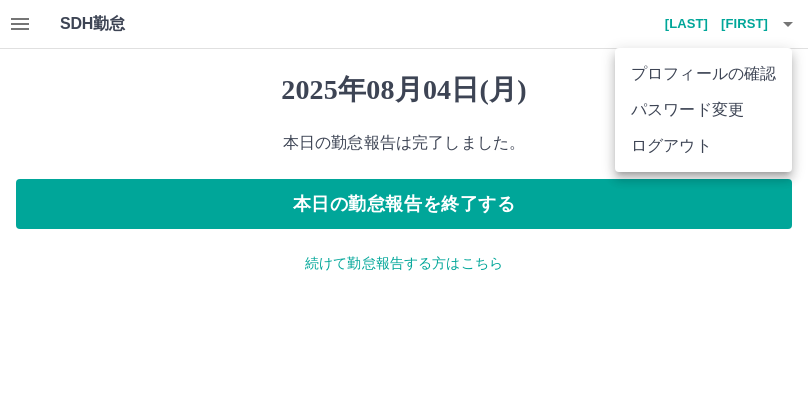 click on "ログアウト" at bounding box center (703, 146) 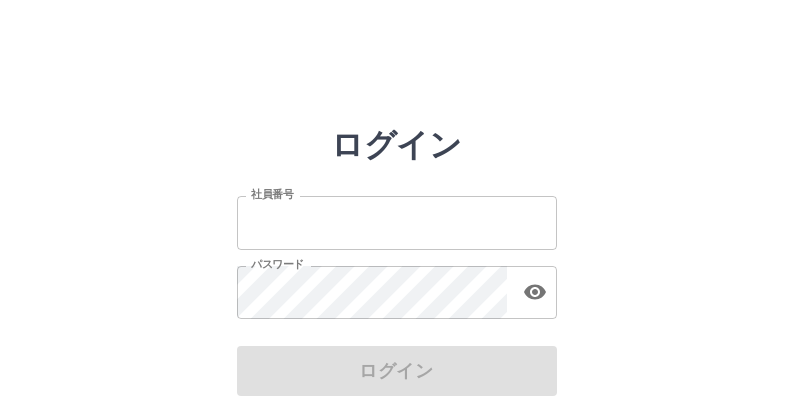 scroll, scrollTop: 0, scrollLeft: 0, axis: both 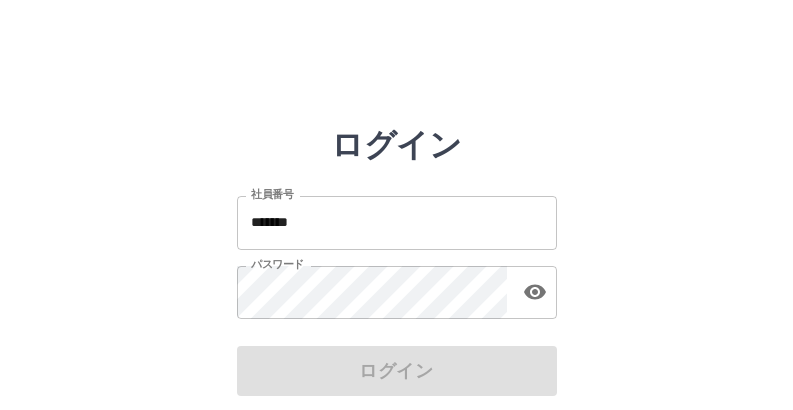 click on "*******" at bounding box center (397, 222) 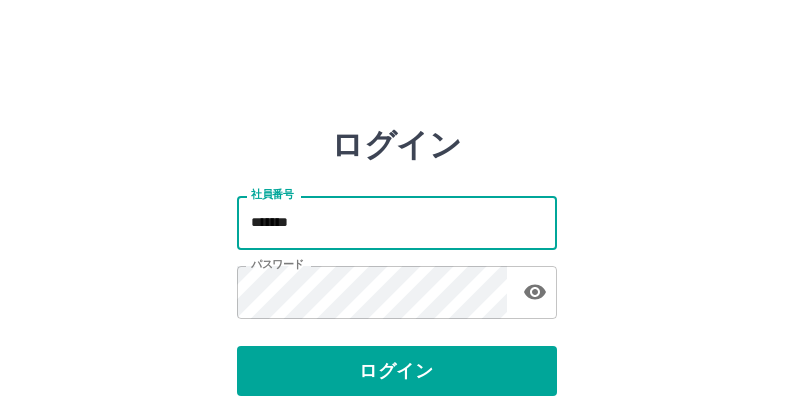type on "*******" 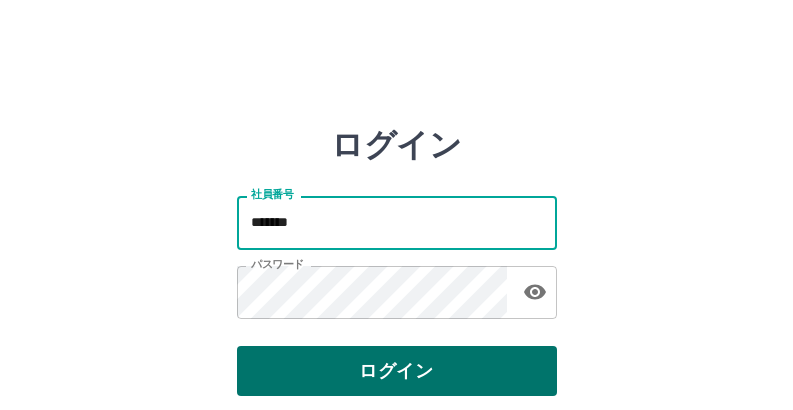 click on "ログイン" at bounding box center (397, 371) 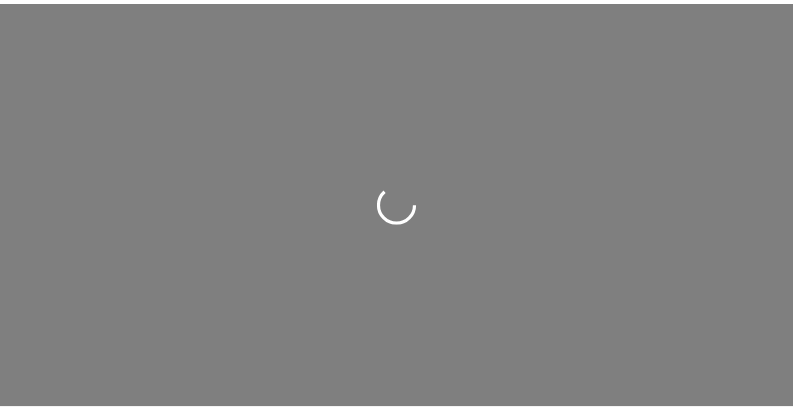 scroll, scrollTop: 0, scrollLeft: 0, axis: both 